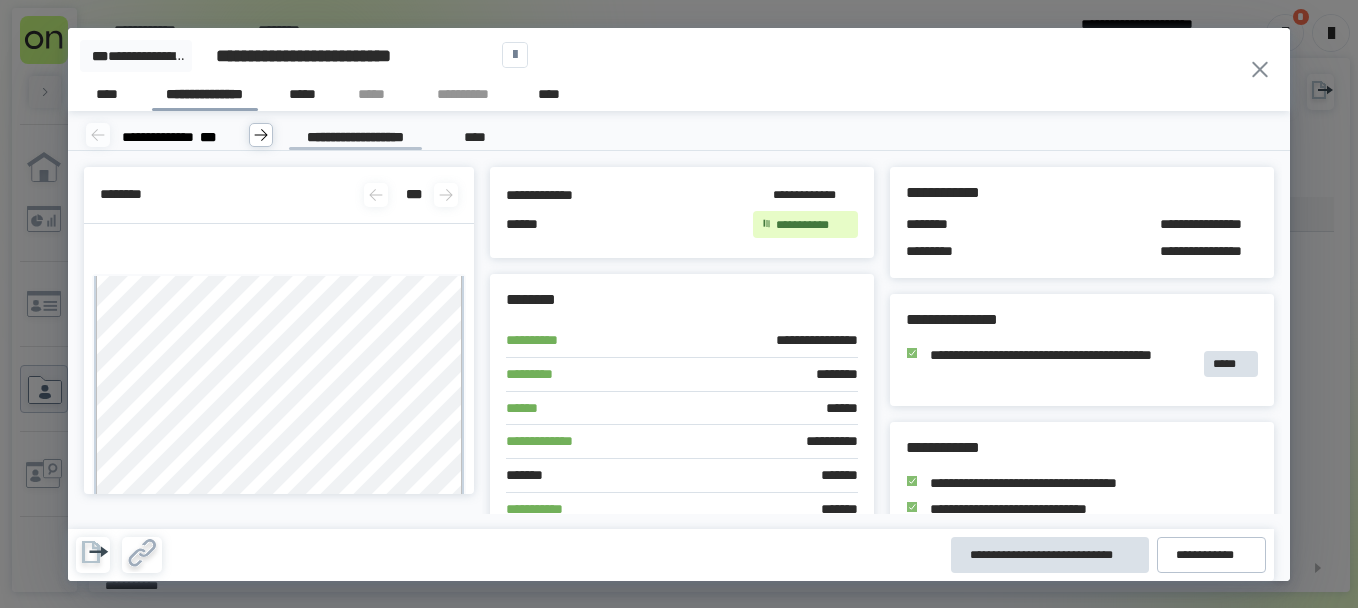 scroll, scrollTop: 0, scrollLeft: 0, axis: both 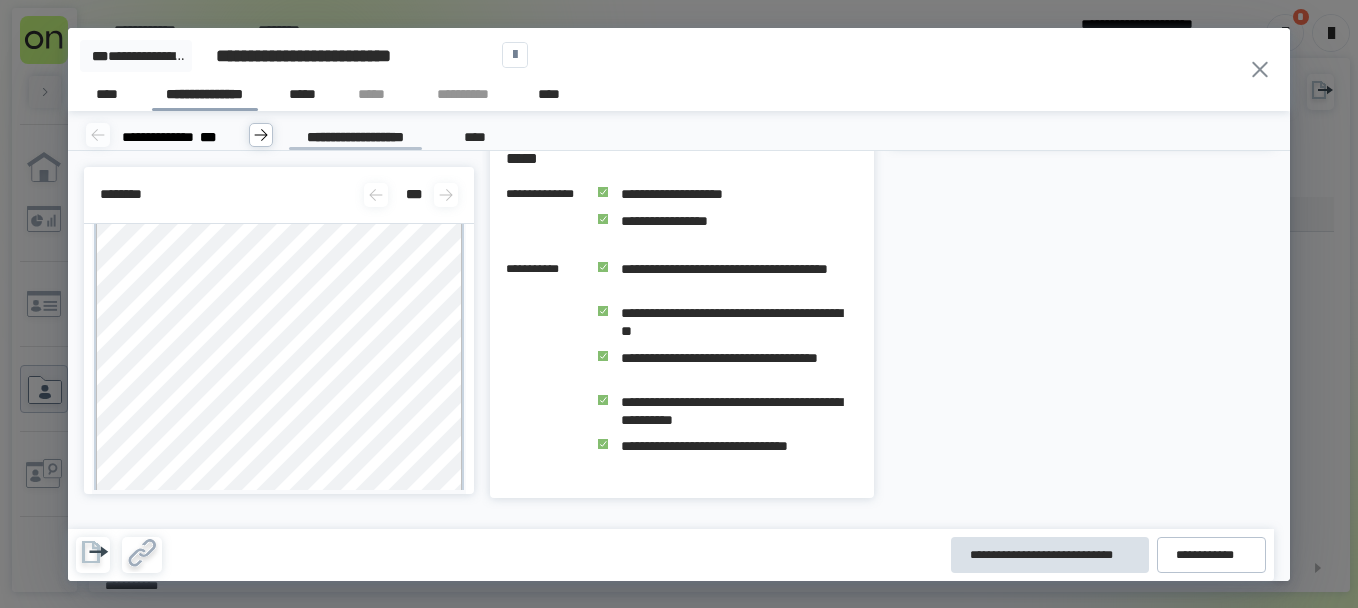 click at bounding box center [1260, 69] 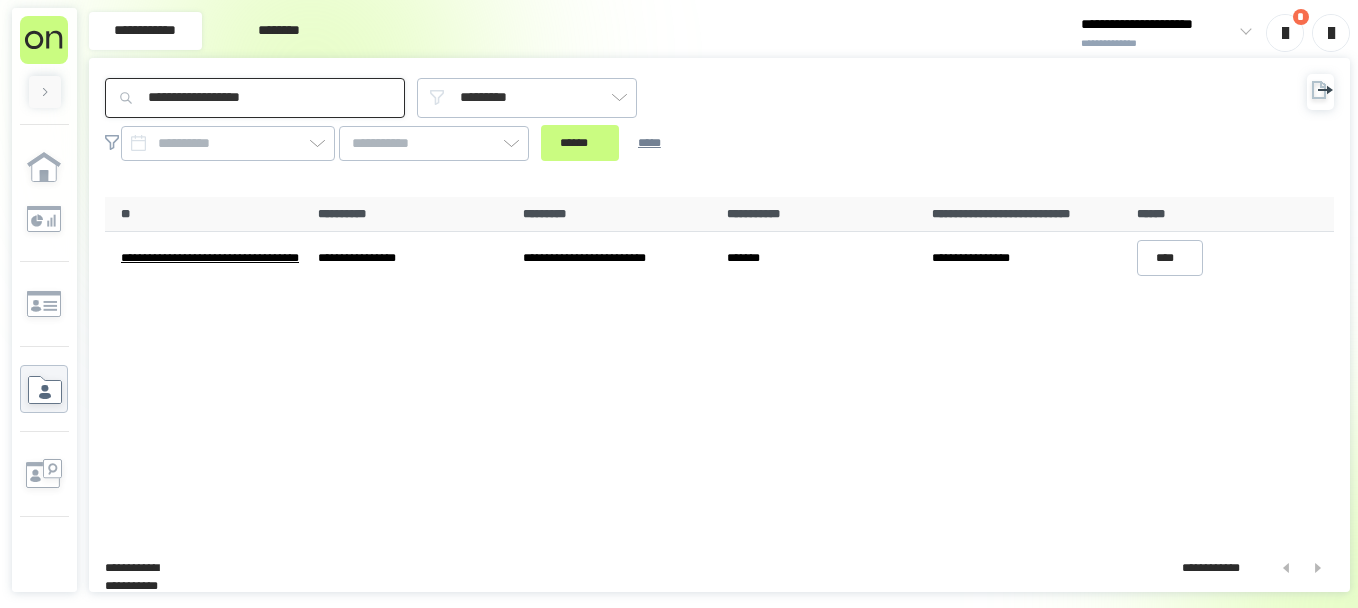 click on "**********" at bounding box center [255, 98] 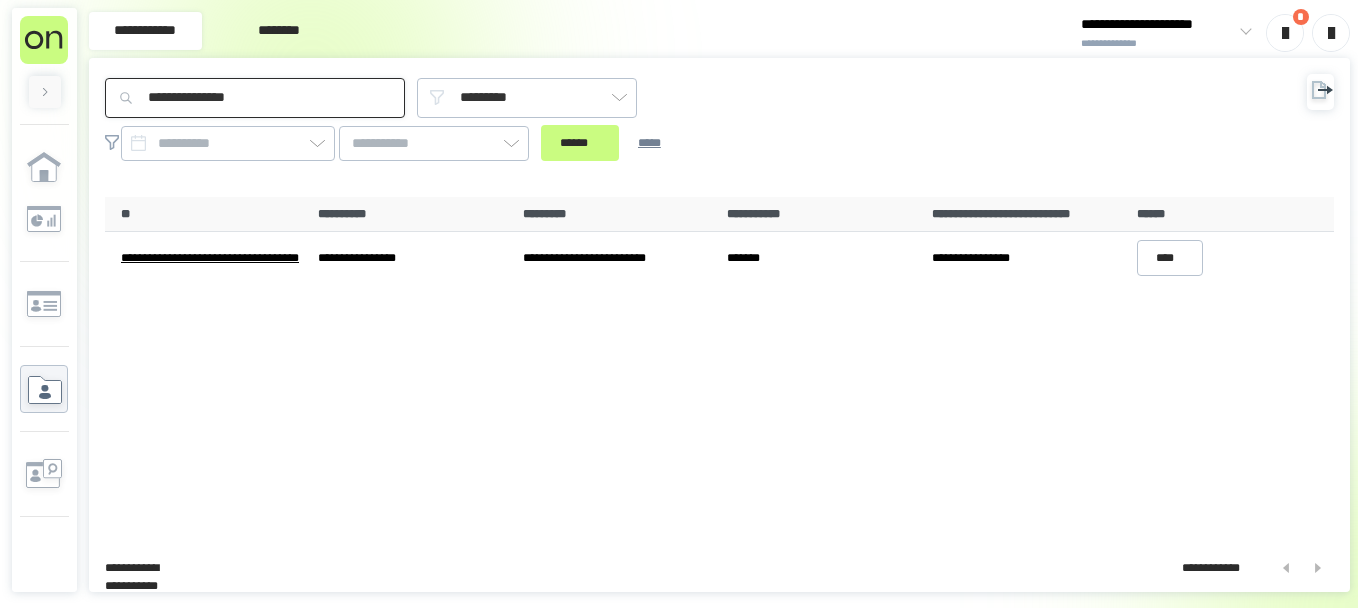 type on "**********" 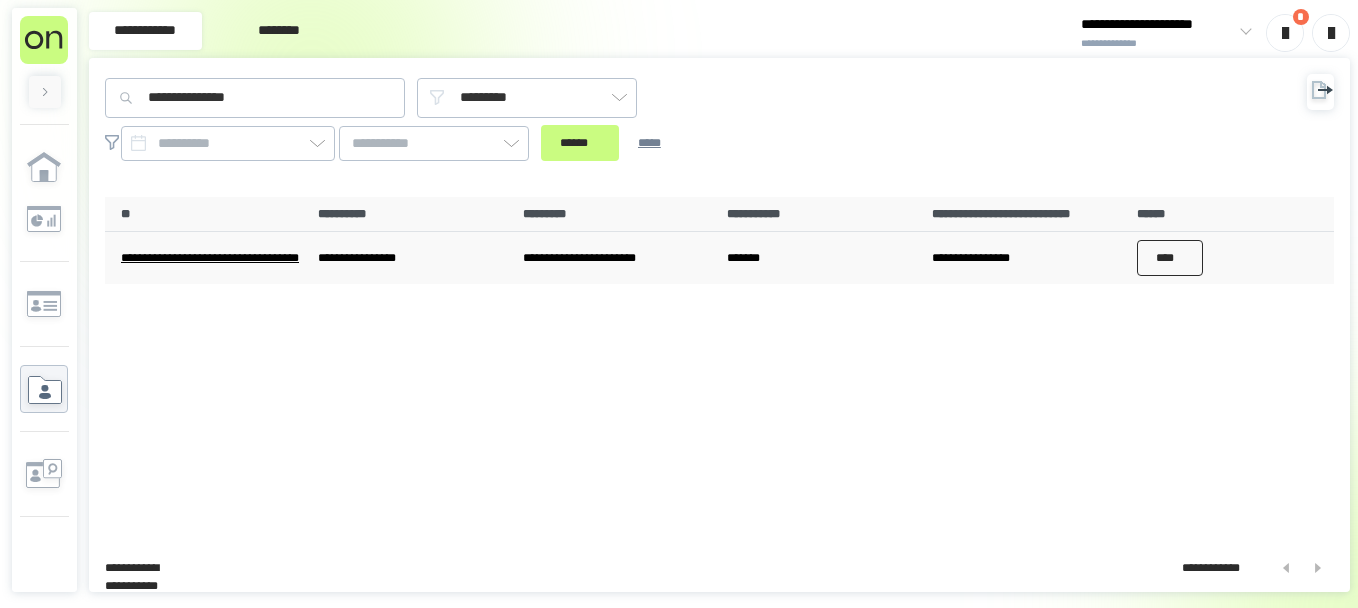 click on "****" at bounding box center (1170, 258) 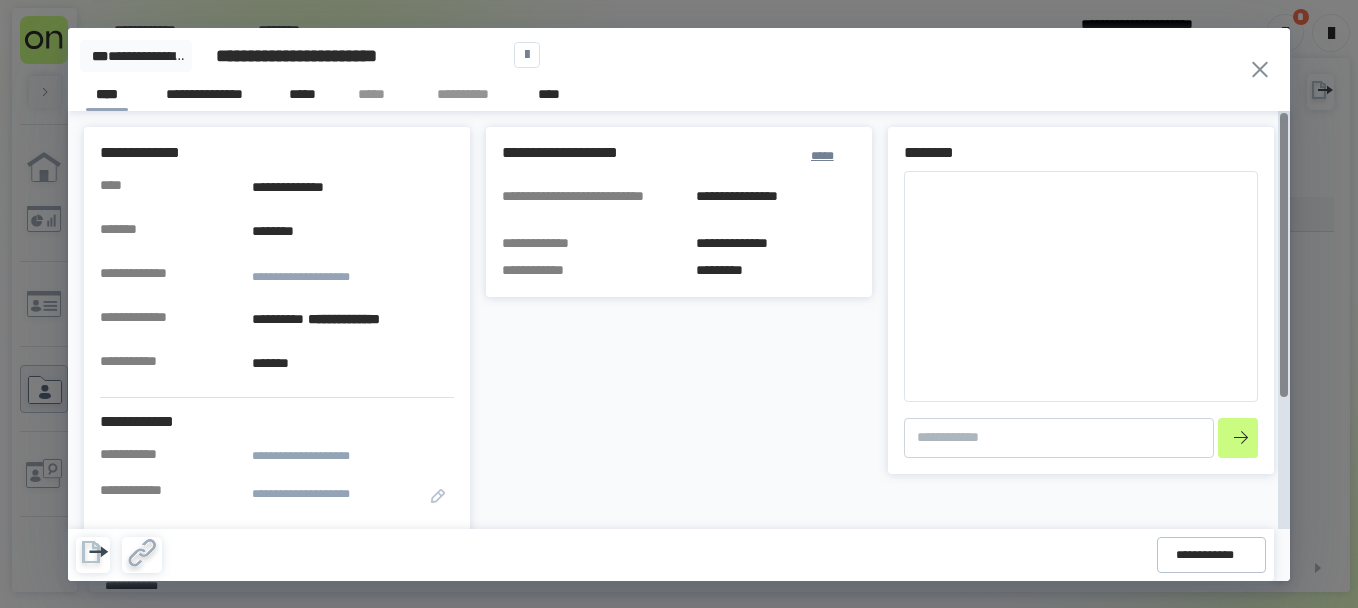type on "*" 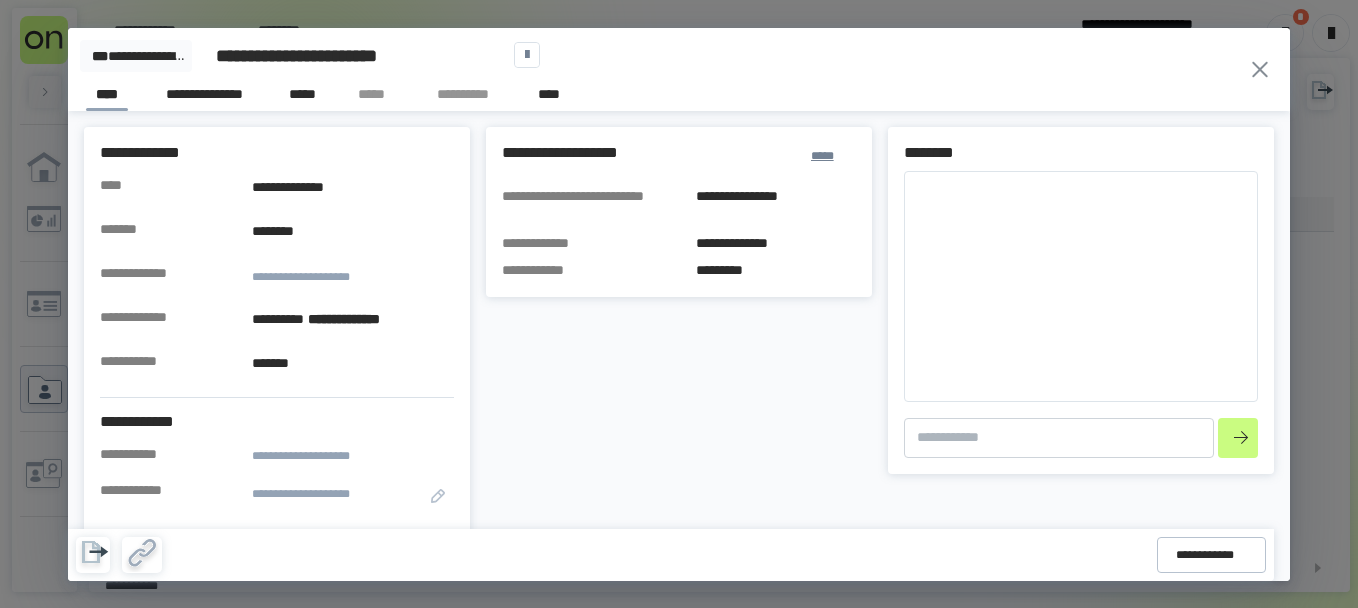 click 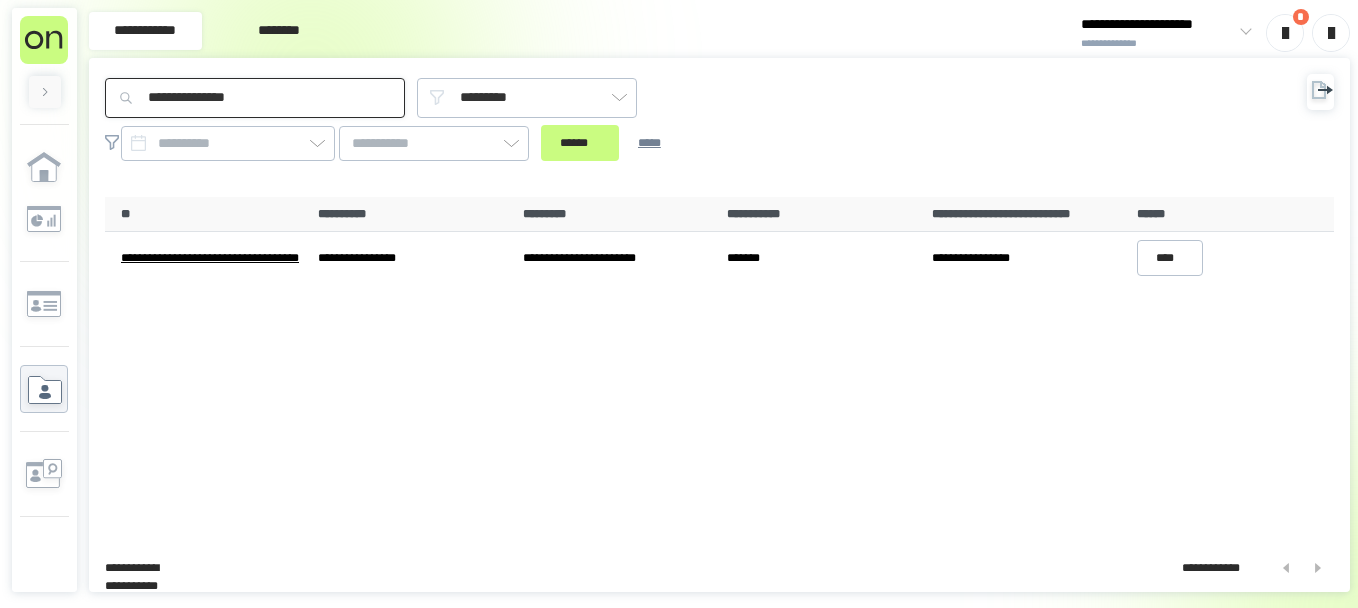 drag, startPoint x: 318, startPoint y: 108, endPoint x: 0, endPoint y: 149, distance: 320.6322 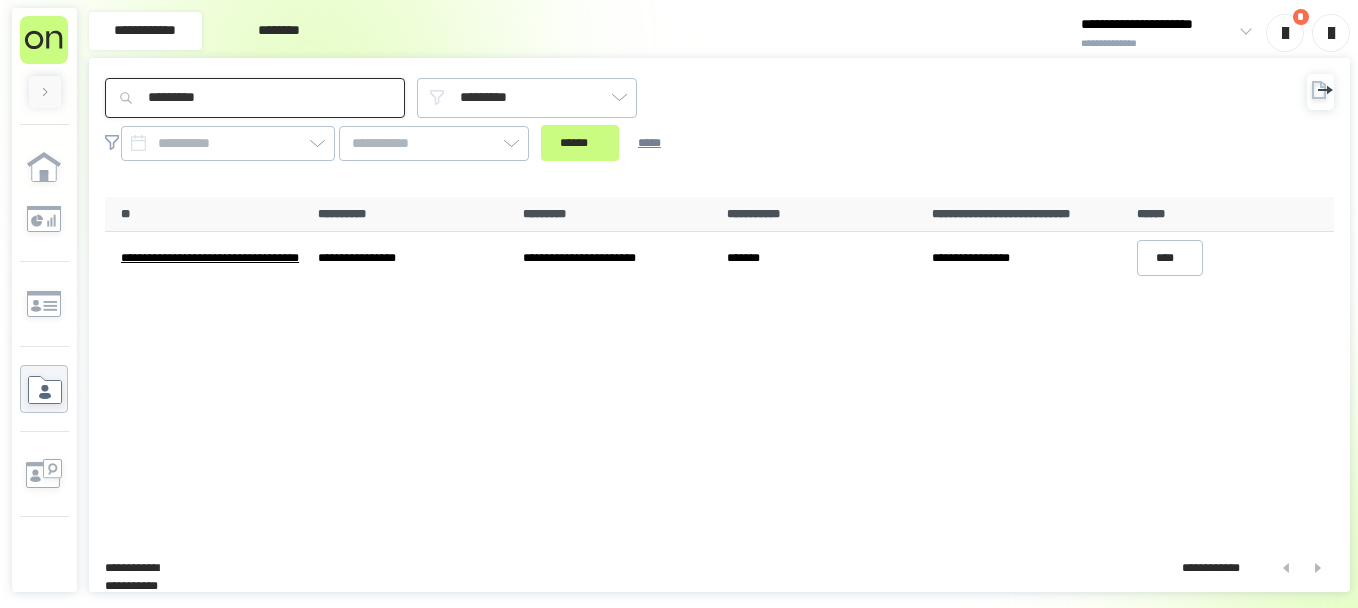 click on "******" at bounding box center (580, 143) 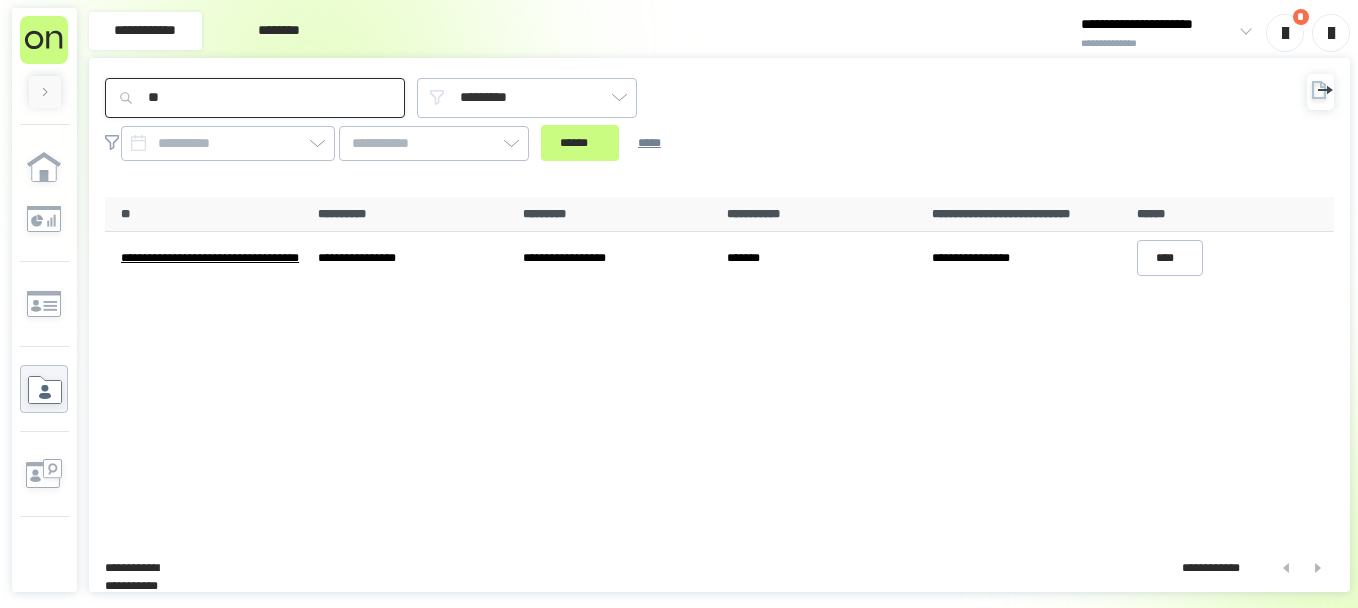 type on "*" 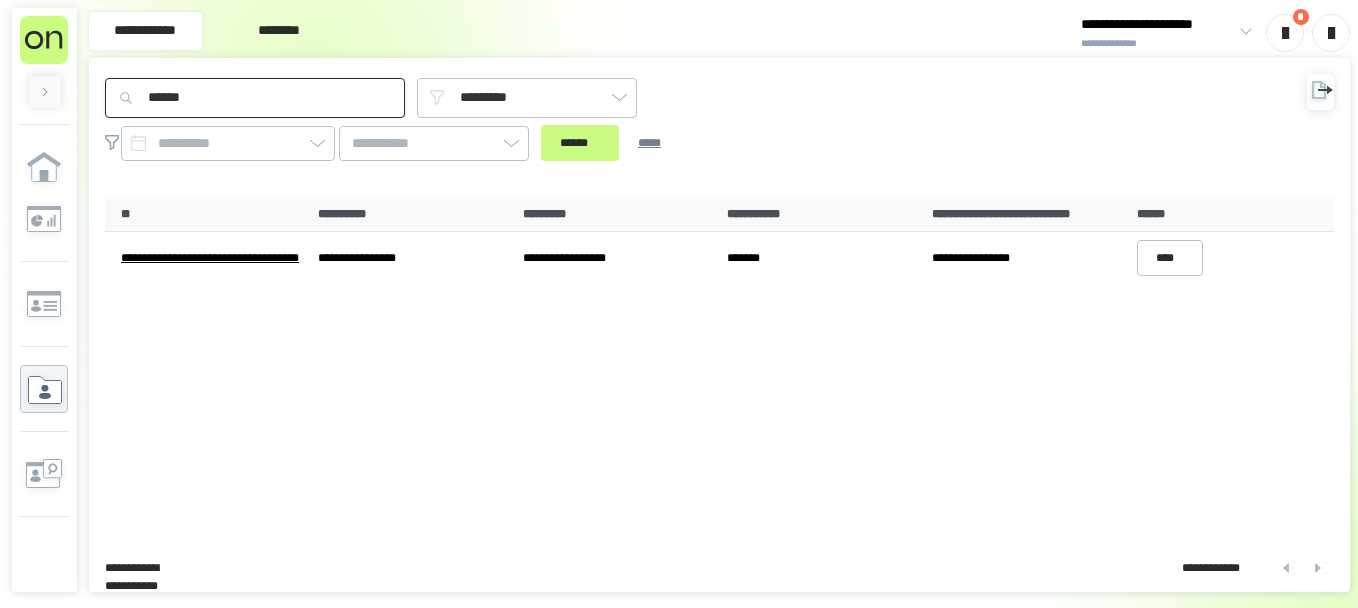 click on "******" at bounding box center (580, 143) 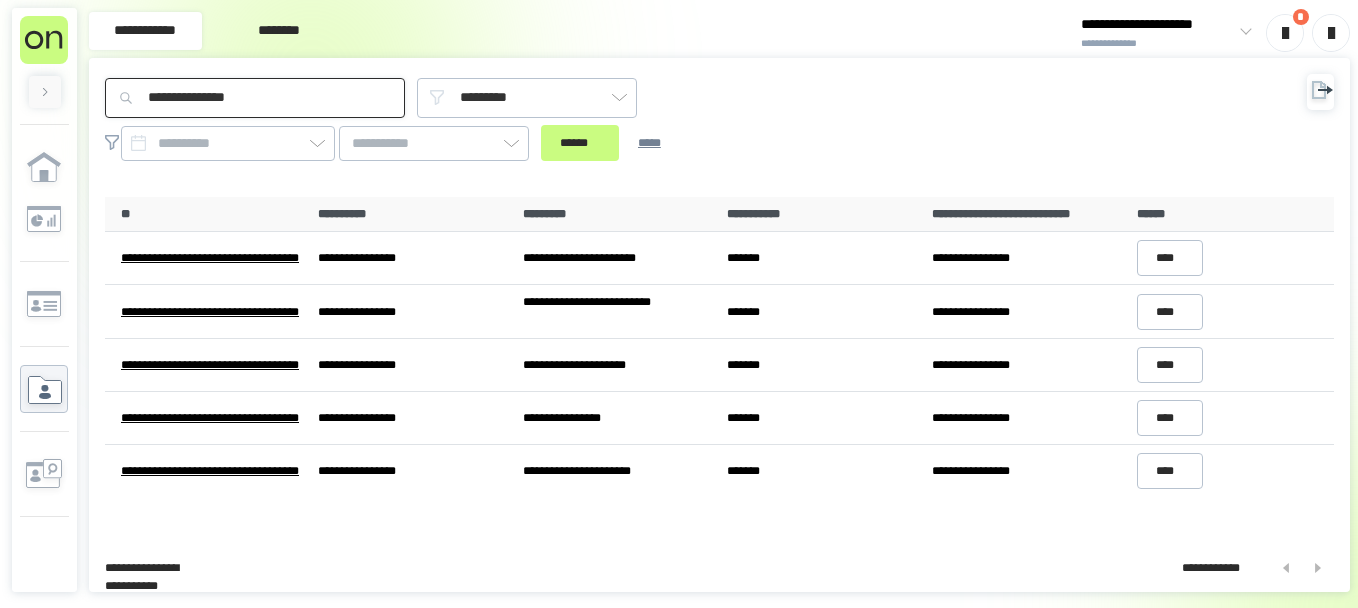 type on "**********" 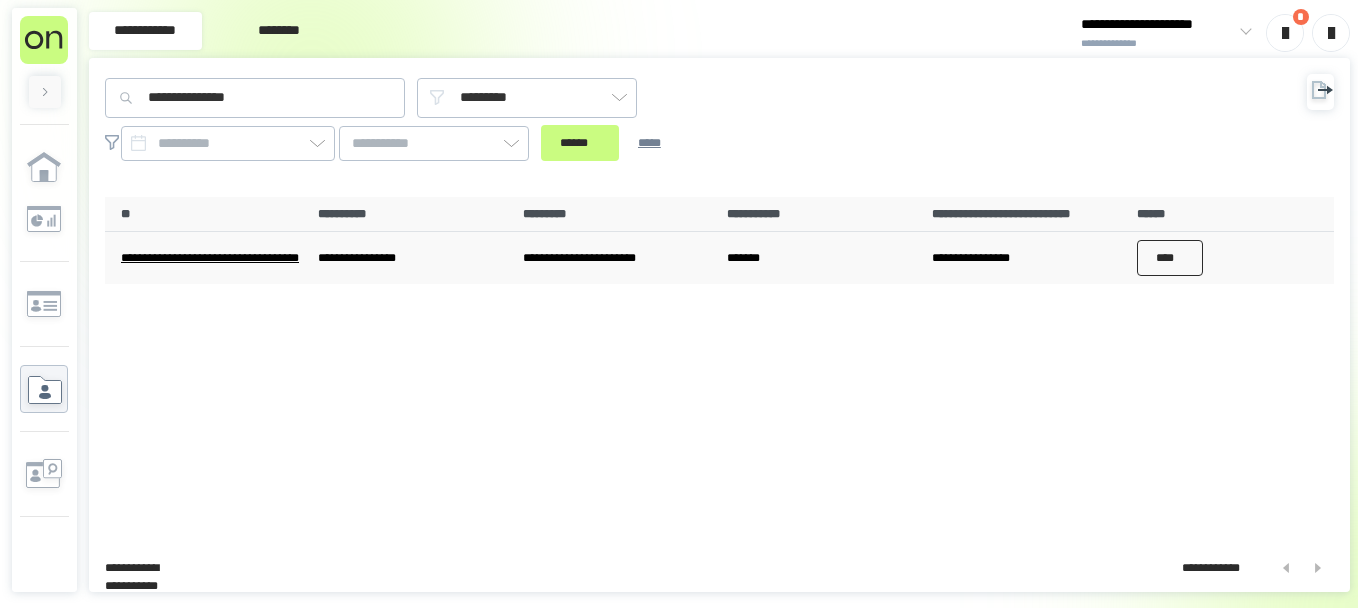 click on "****" at bounding box center (1170, 258) 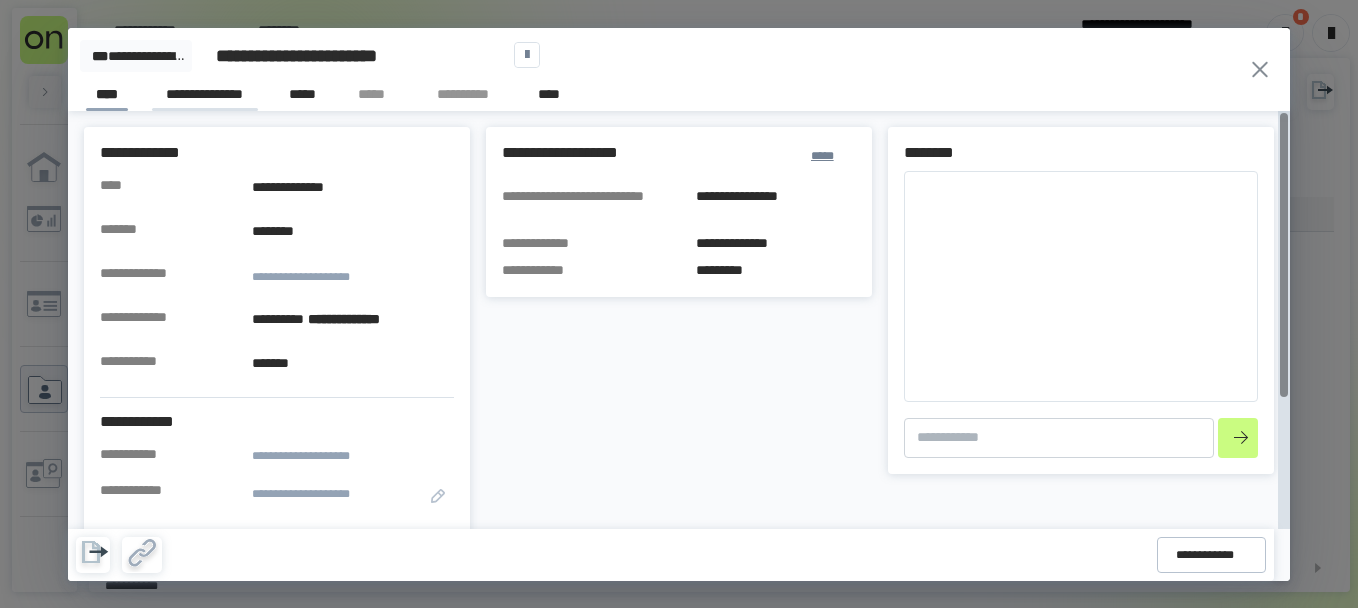 click on "**********" at bounding box center [205, 97] 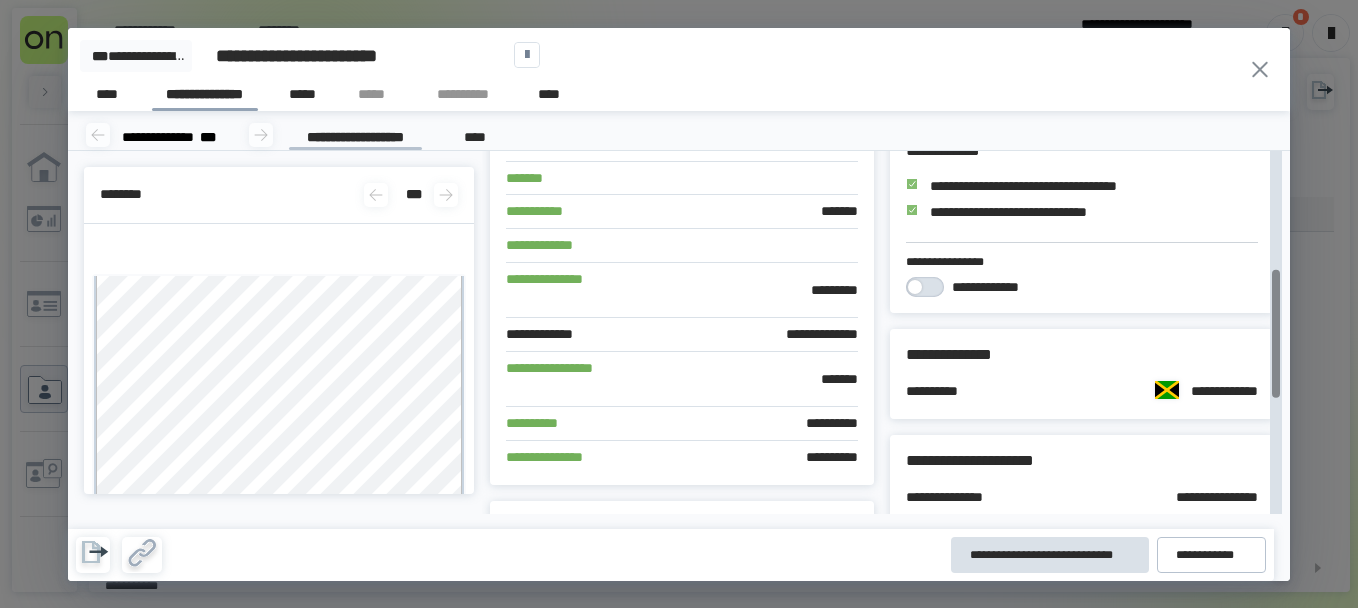 scroll, scrollTop: 654, scrollLeft: 0, axis: vertical 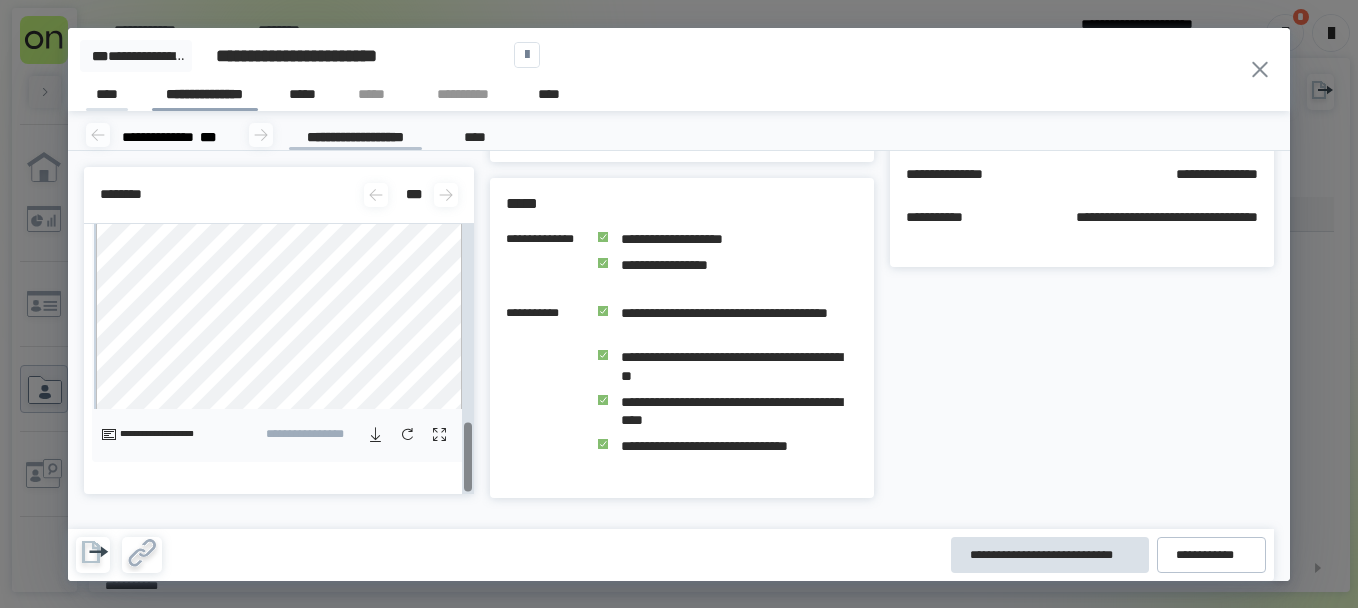 click on "****" at bounding box center [107, 97] 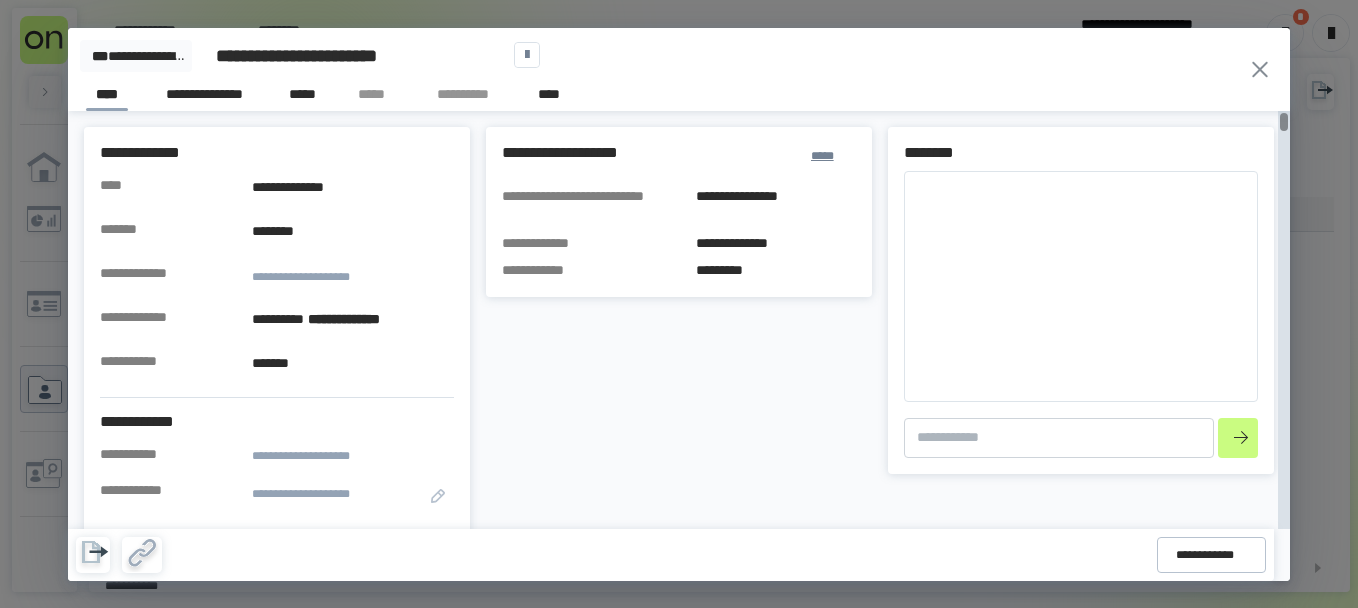 type on "*" 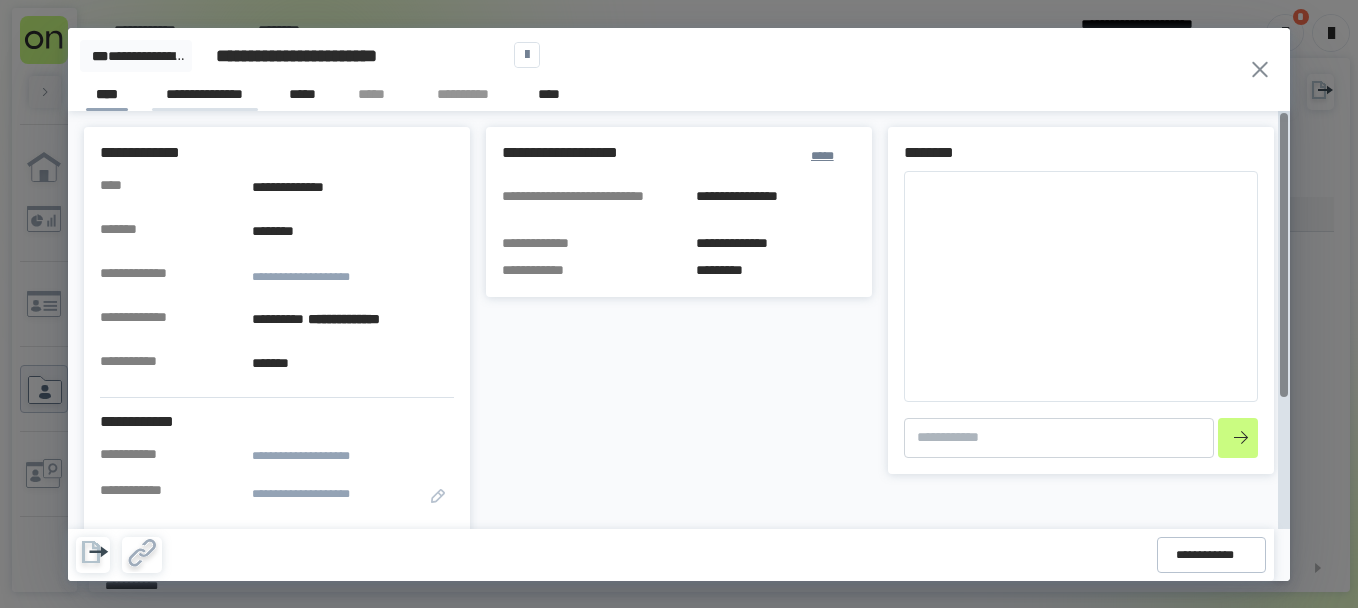 click on "**********" at bounding box center [205, 97] 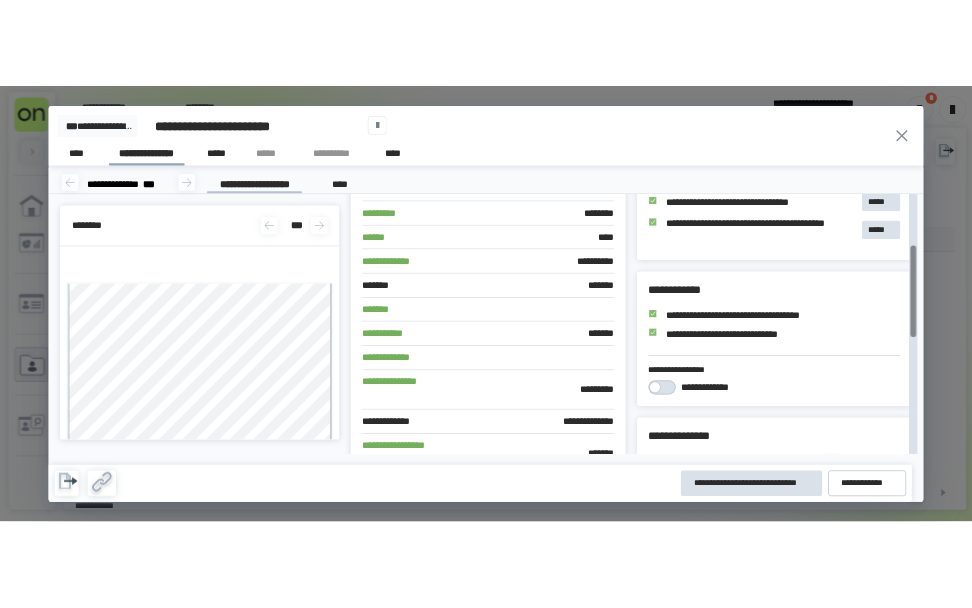 scroll, scrollTop: 198, scrollLeft: 0, axis: vertical 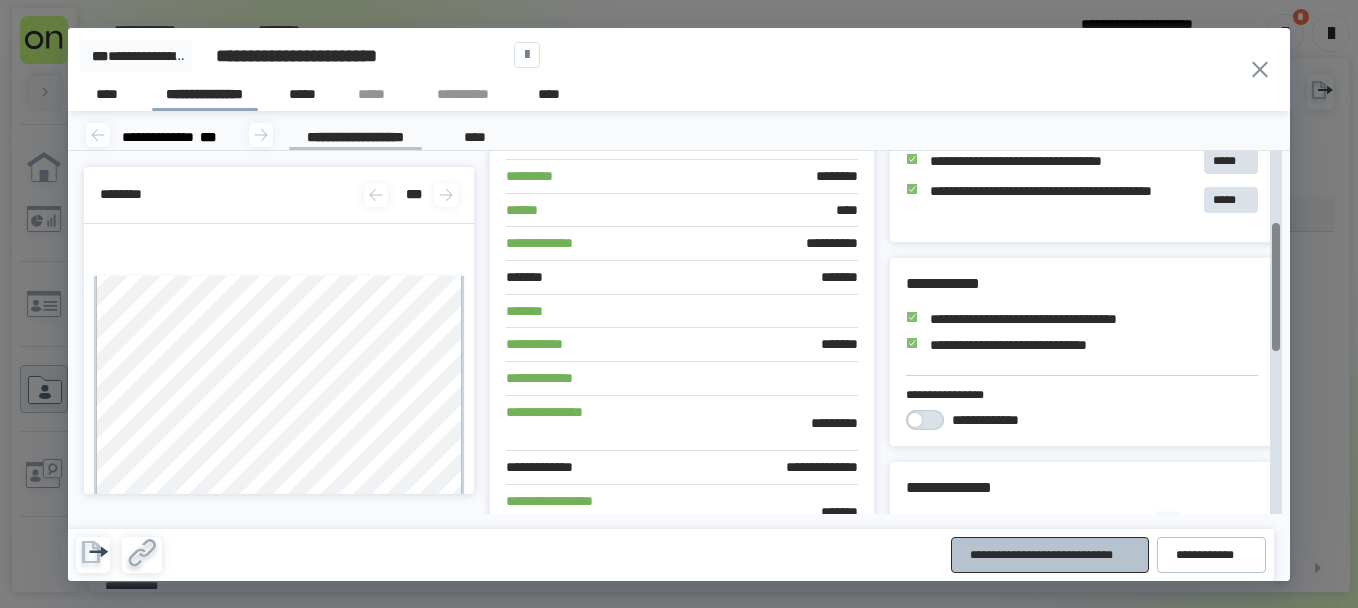 click on "**********" at bounding box center (1050, 555) 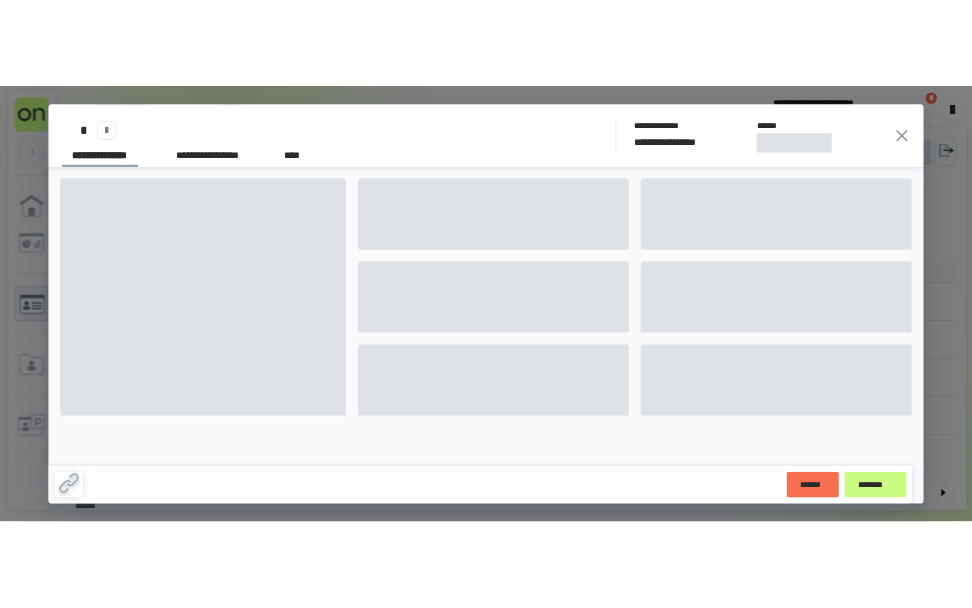 scroll, scrollTop: 0, scrollLeft: 0, axis: both 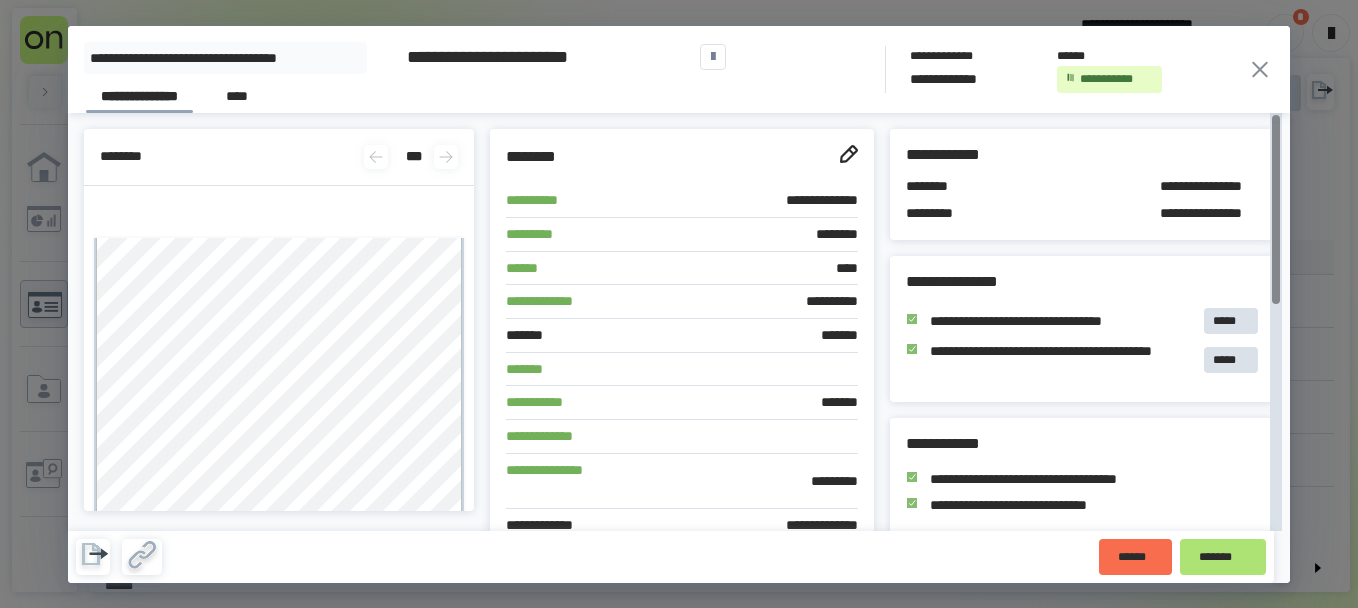 click on "*******" at bounding box center [1223, 557] 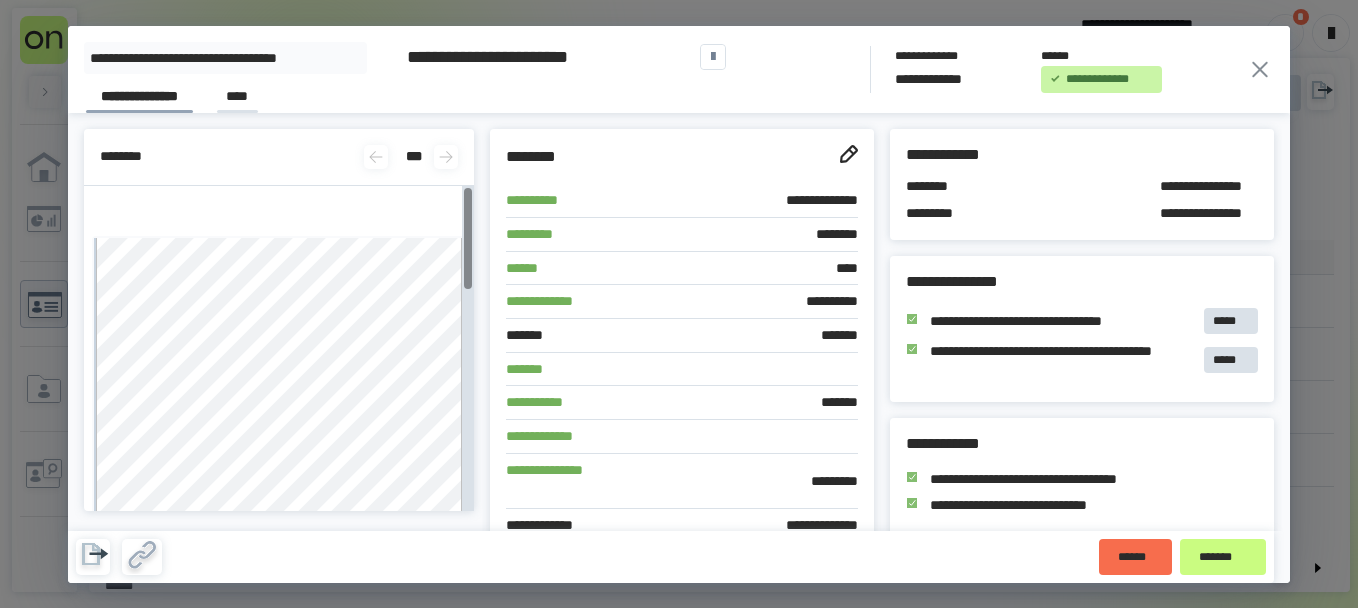 click on "****" at bounding box center [237, 99] 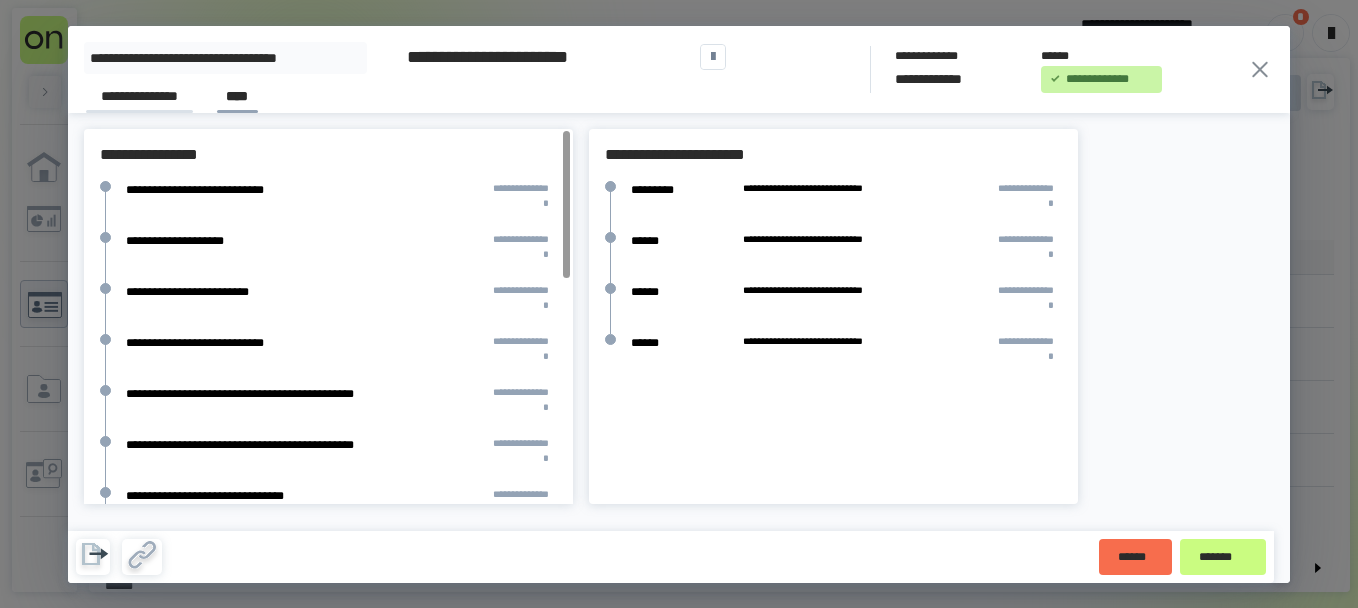 click on "**********" at bounding box center (139, 99) 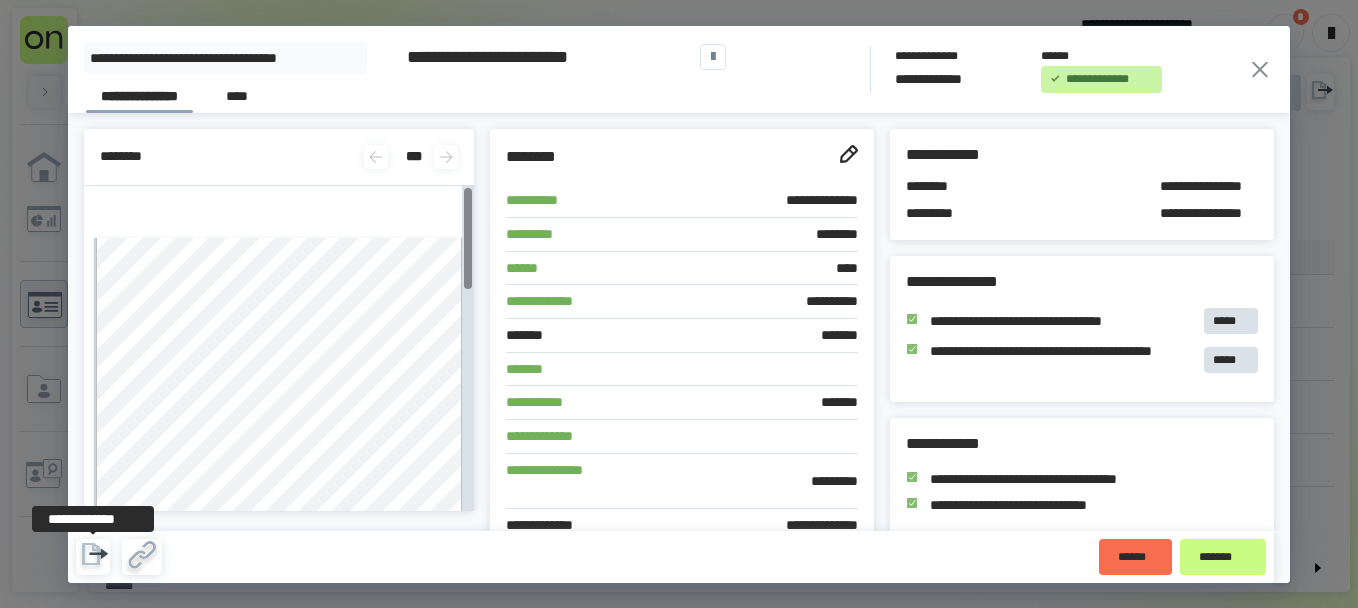 click 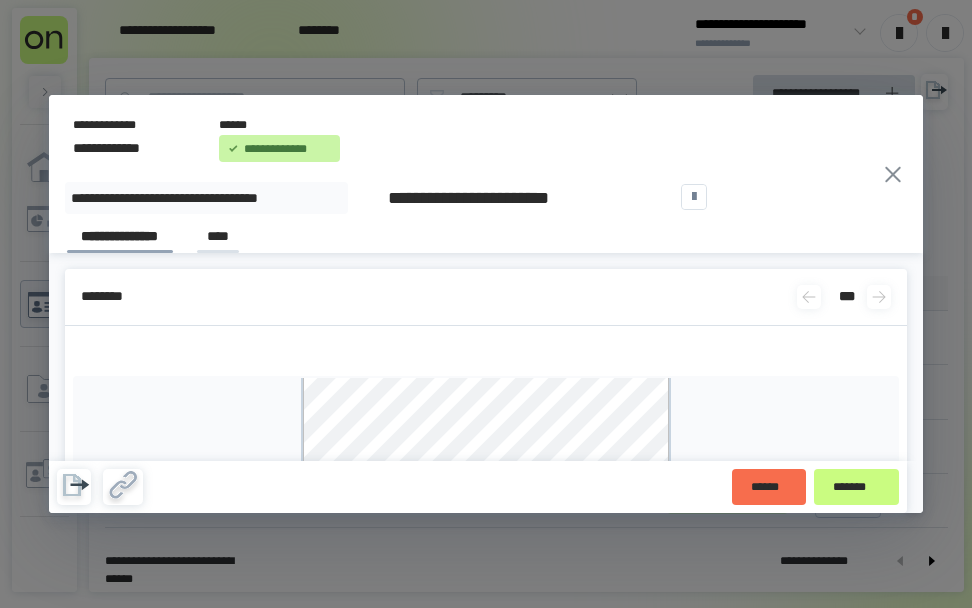 click on "****" at bounding box center [217, 239] 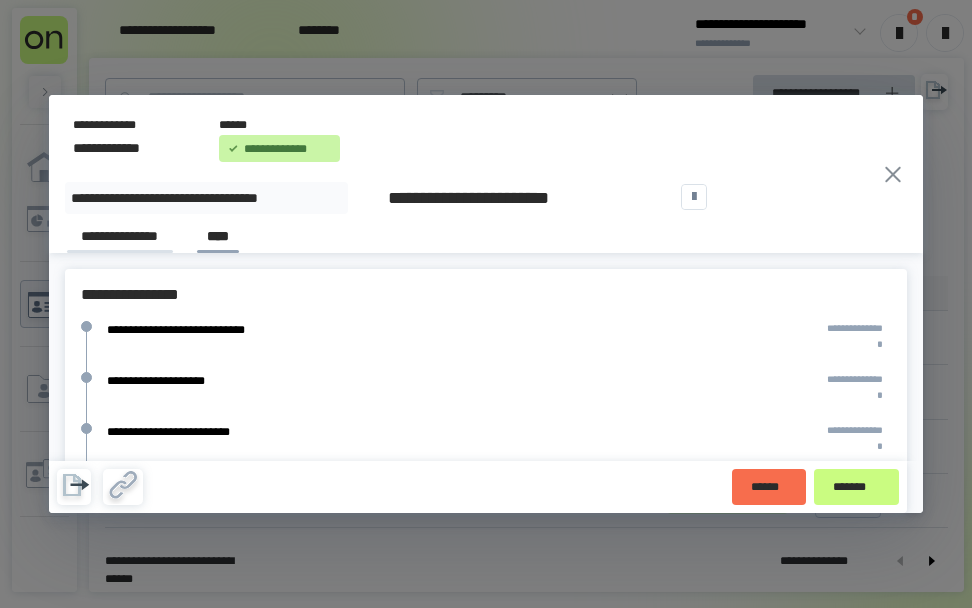click on "**********" at bounding box center [120, 239] 